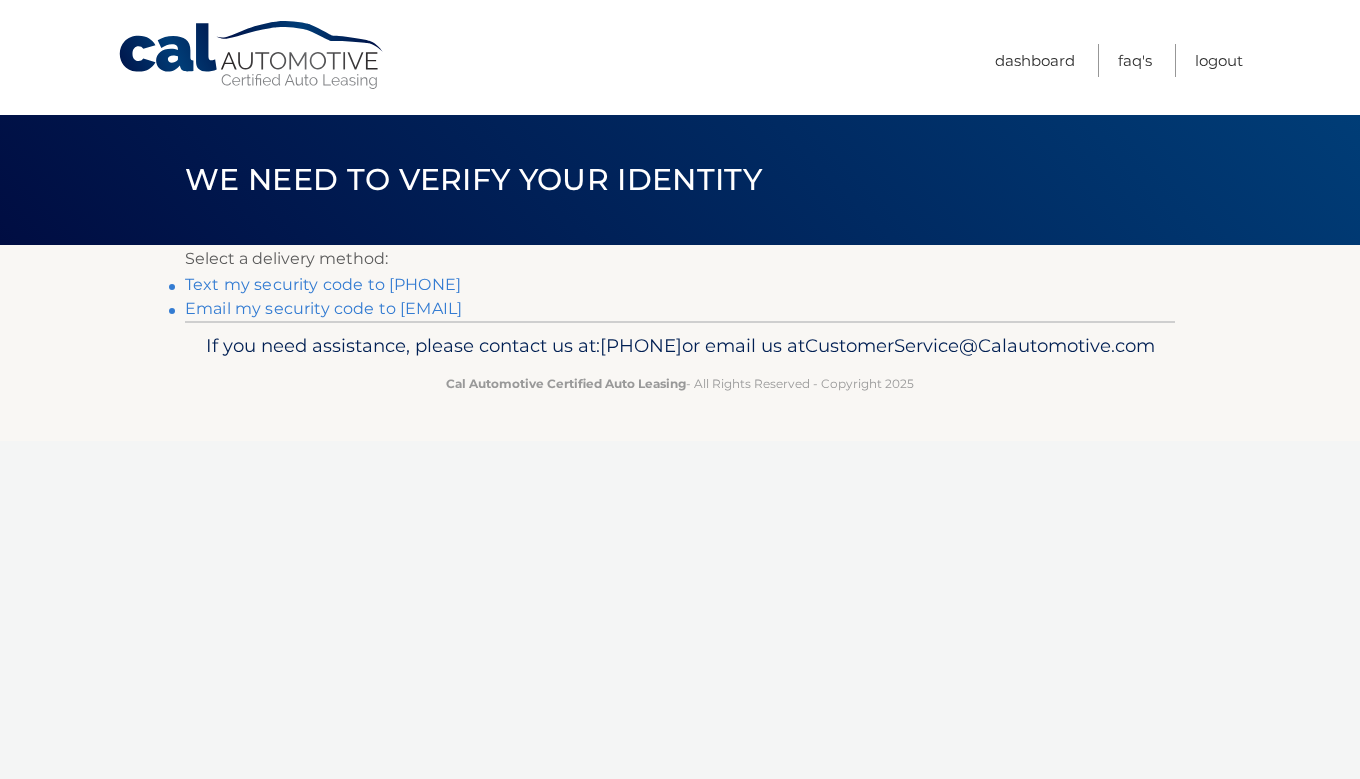 scroll, scrollTop: 0, scrollLeft: 0, axis: both 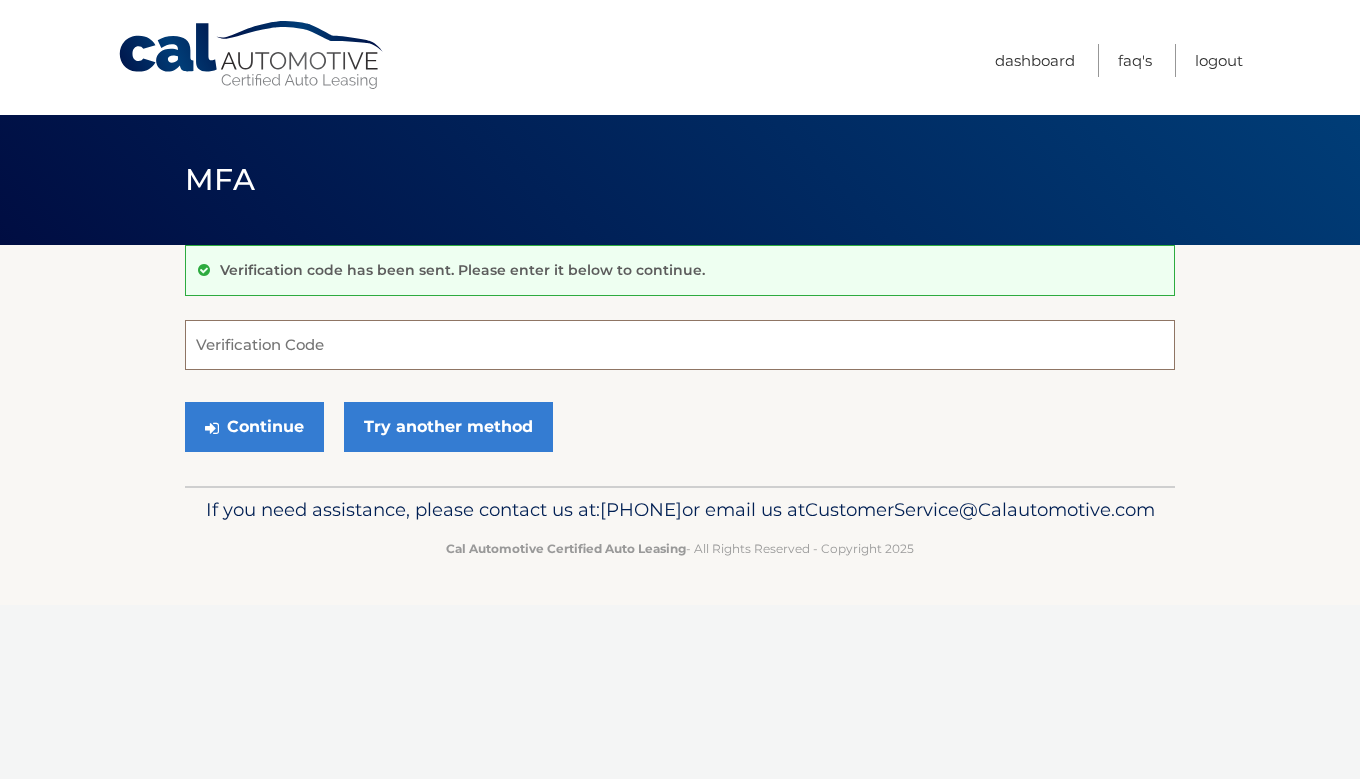 click on "Verification Code" at bounding box center [680, 345] 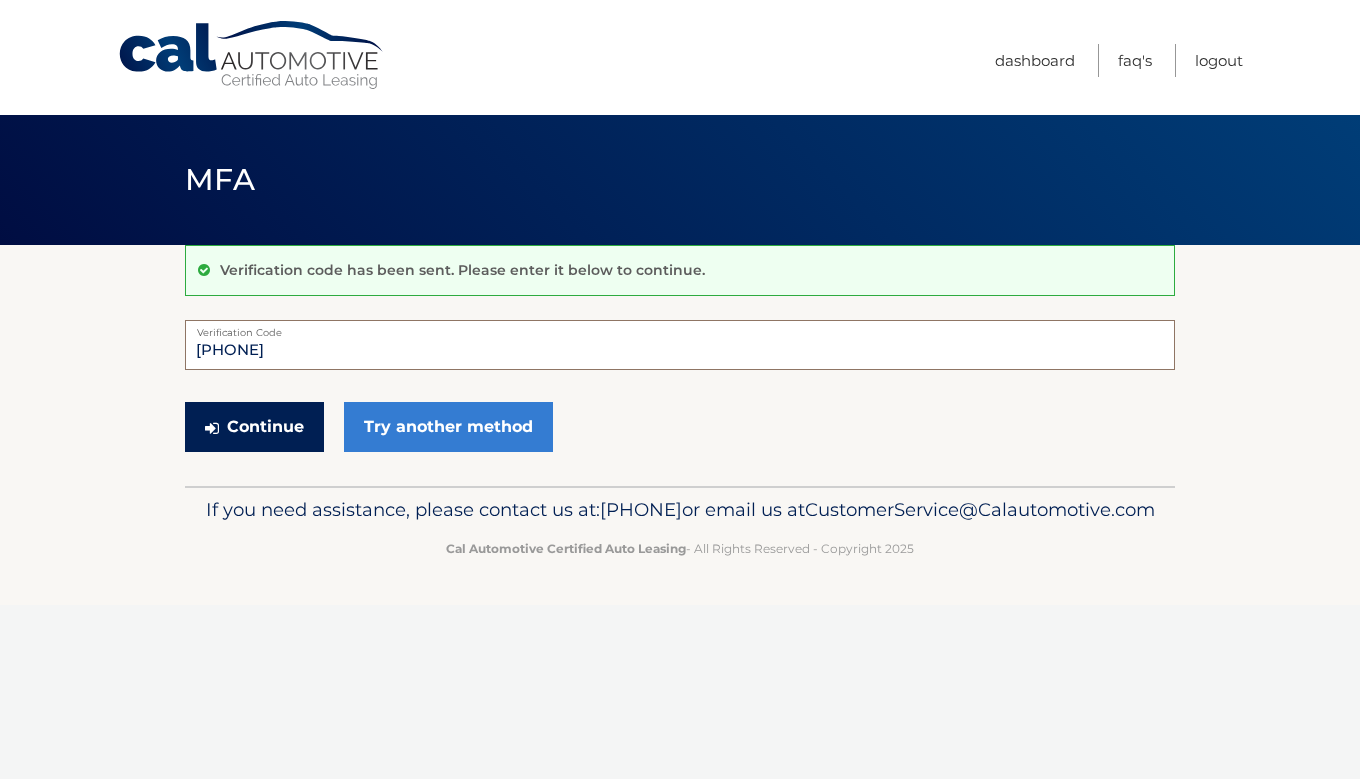type on "608008" 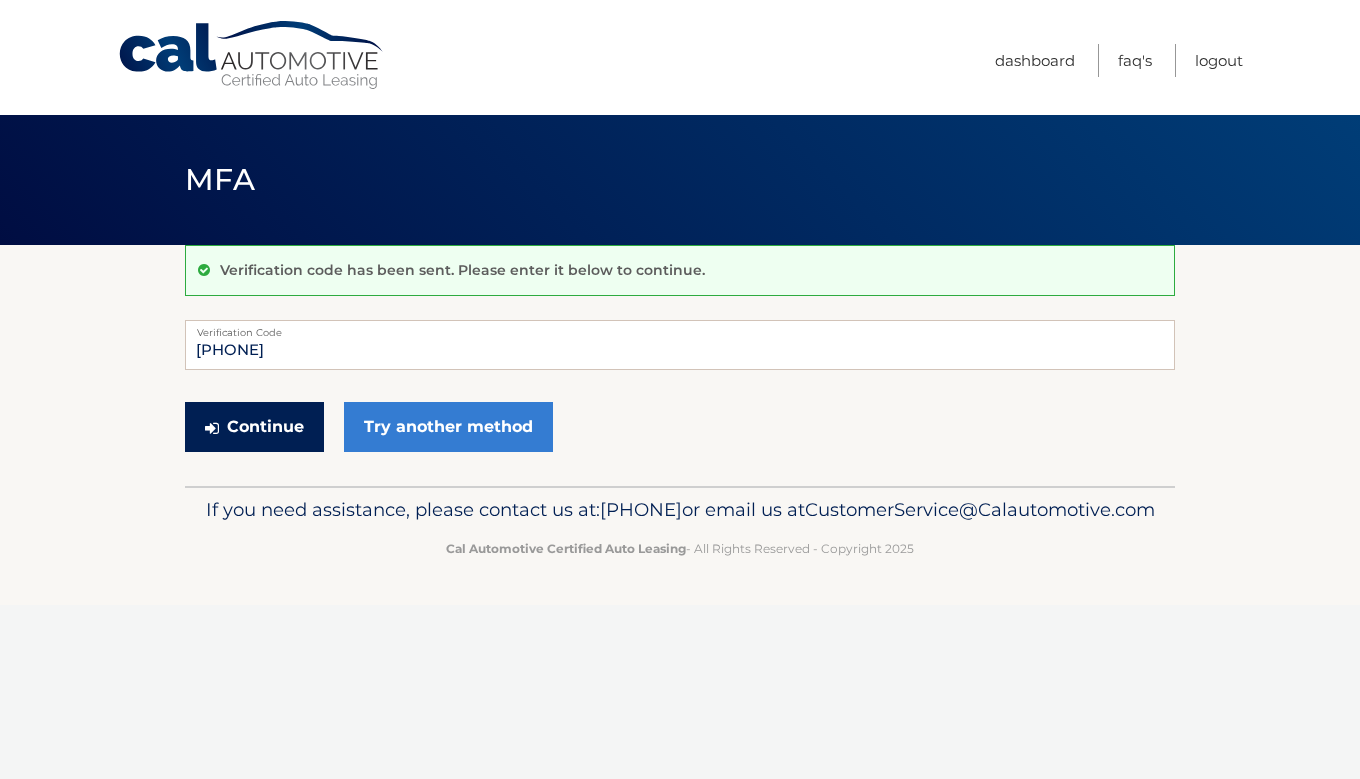 click on "Continue" at bounding box center (254, 427) 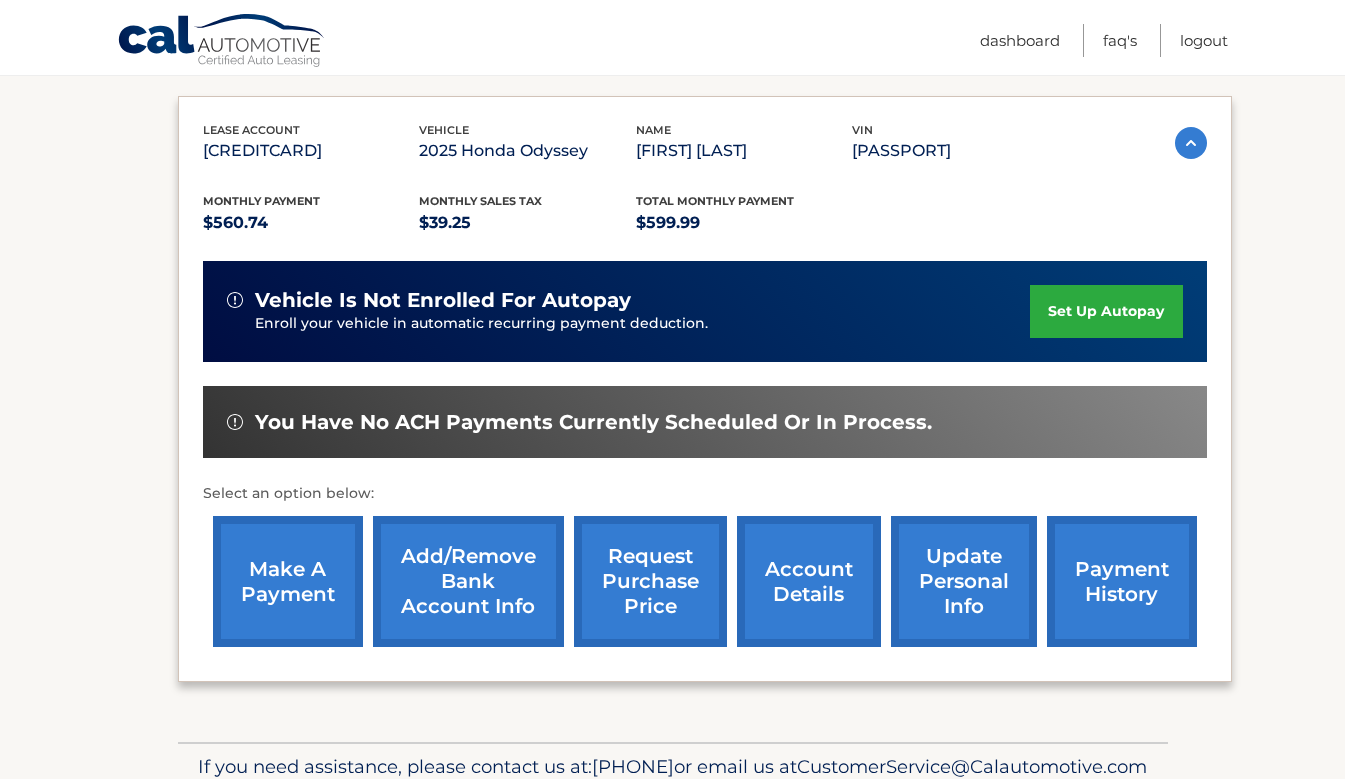 scroll, scrollTop: 316, scrollLeft: 0, axis: vertical 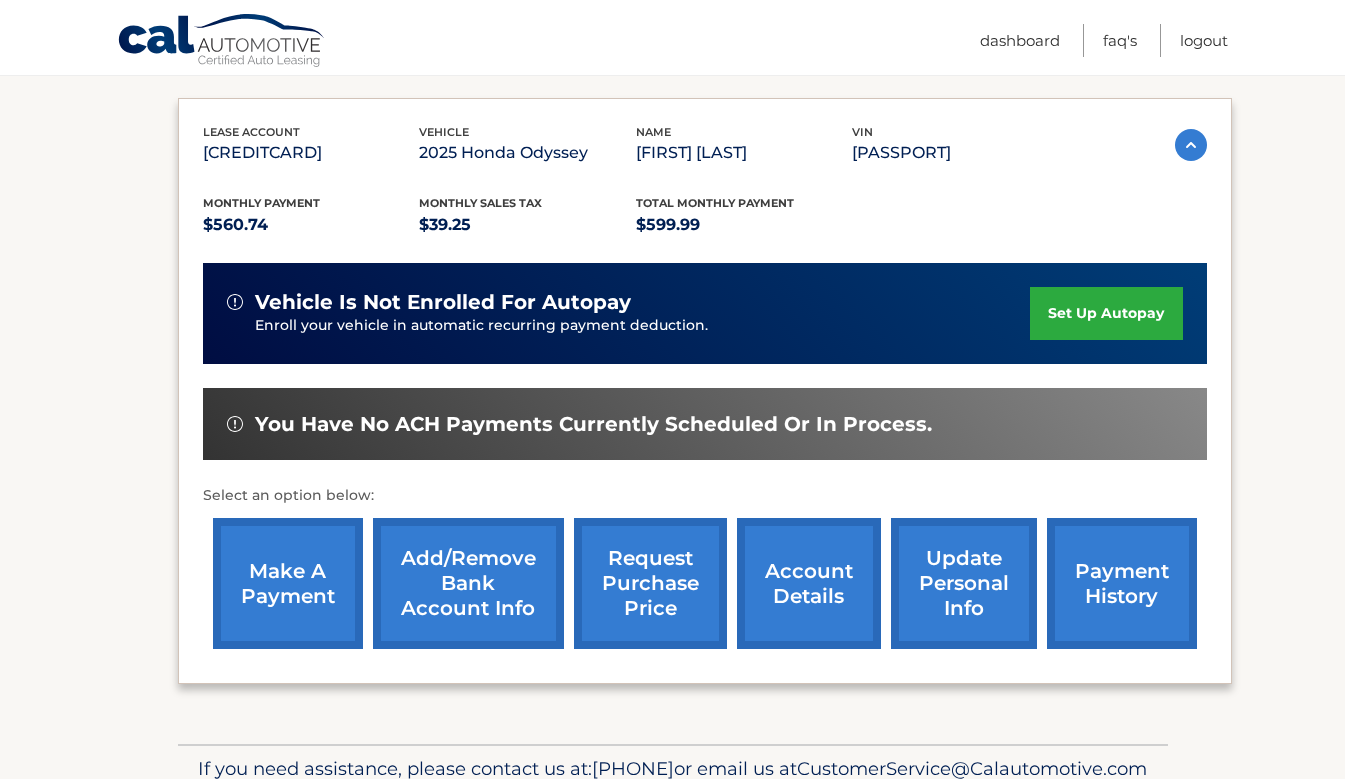 click on "make a payment" at bounding box center (288, 583) 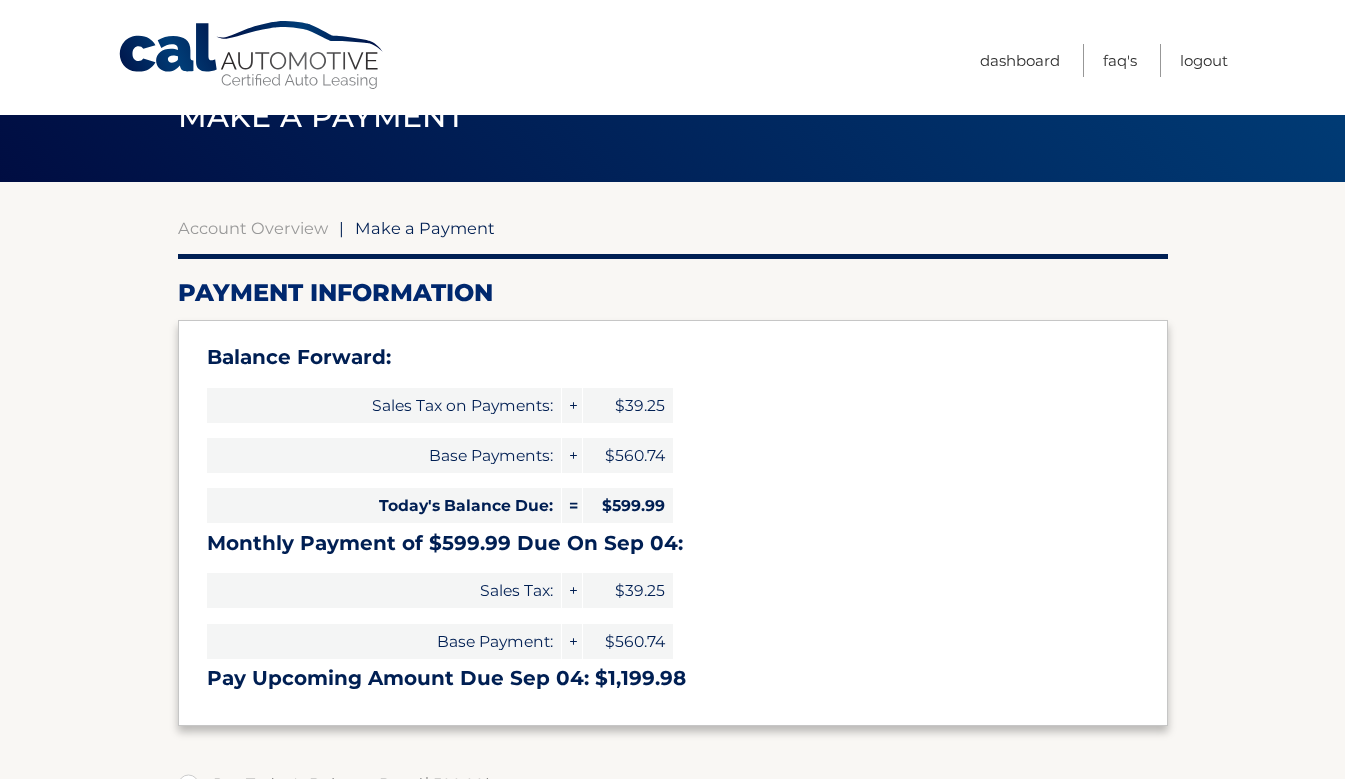 scroll, scrollTop: 94, scrollLeft: 0, axis: vertical 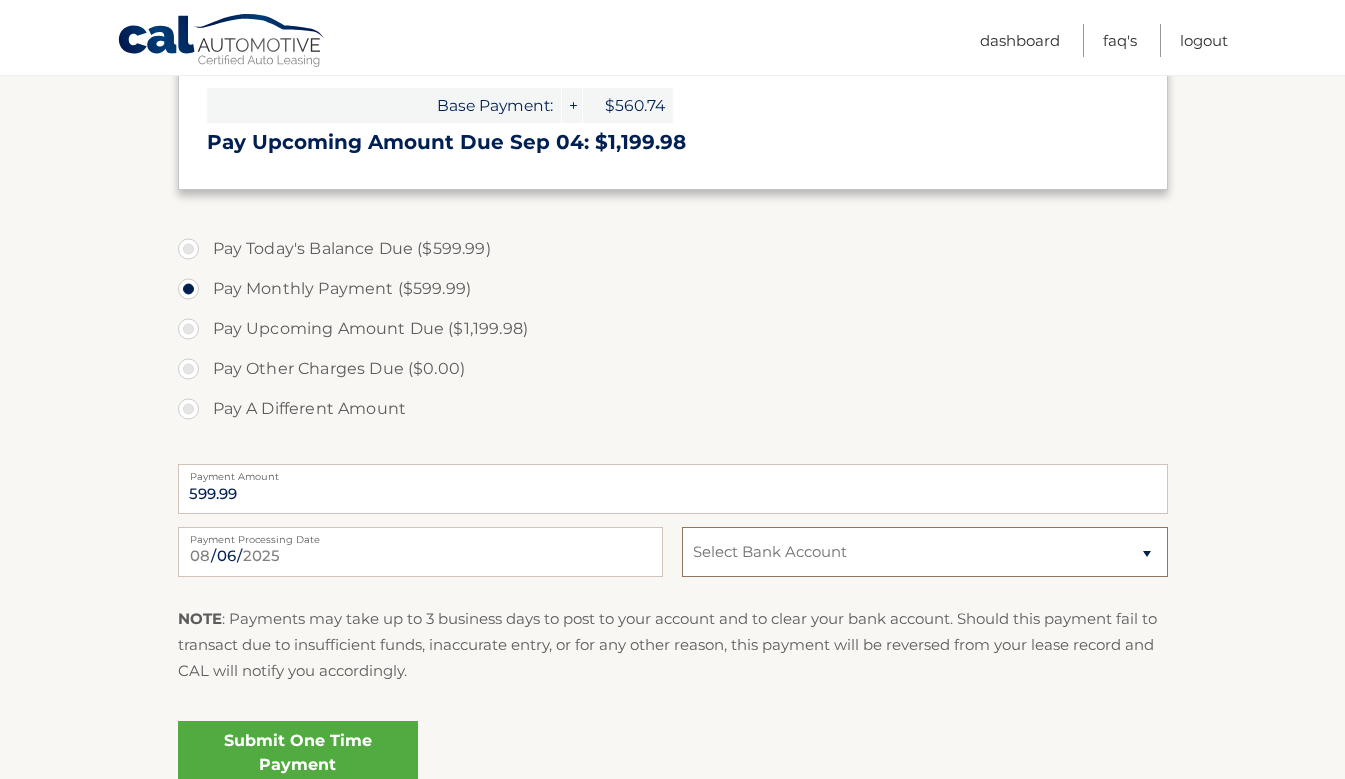 click on "Select Bank Account
Checking CITIBANK NA [CREDIT_CARD] Checking BANK OF AMERICA, N.A. [CREDIT_CARD]" at bounding box center [924, 552] 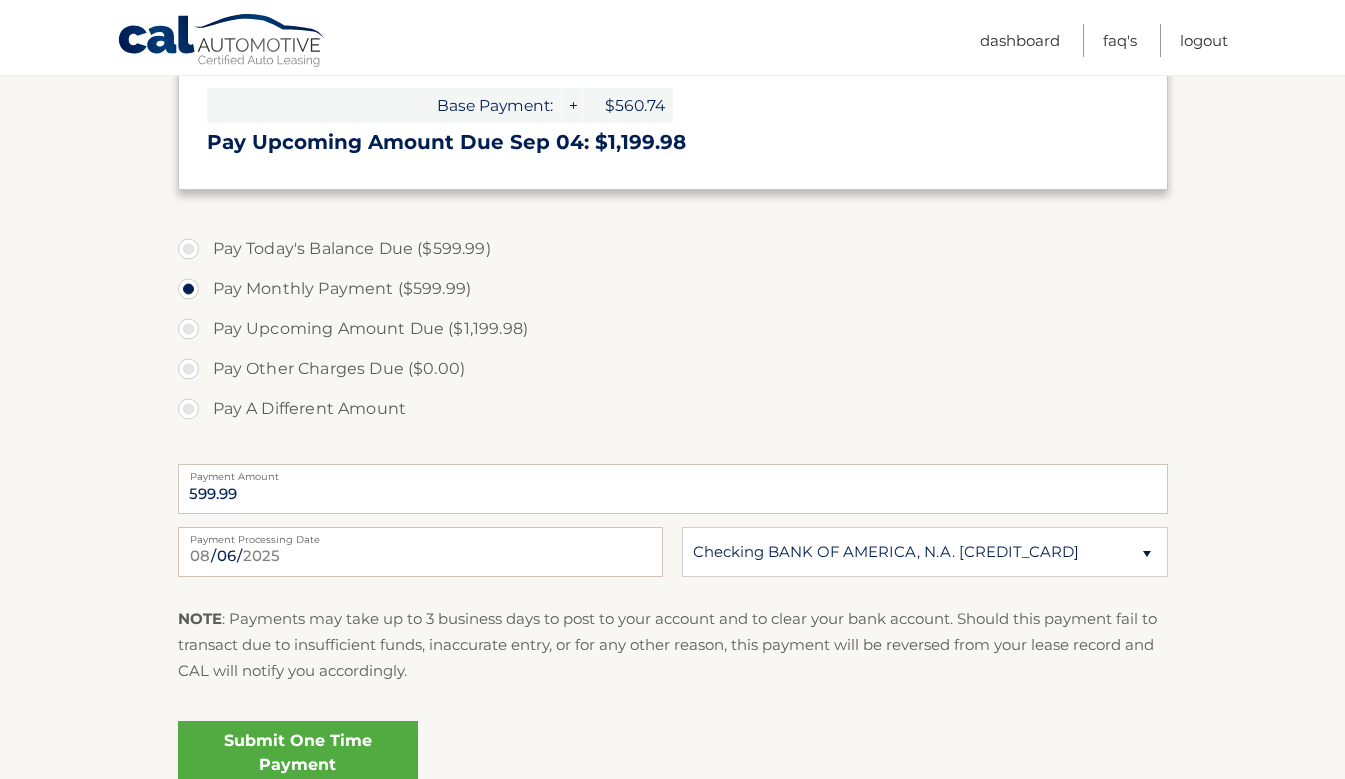 click on "Submit One Time Payment" at bounding box center [298, 753] 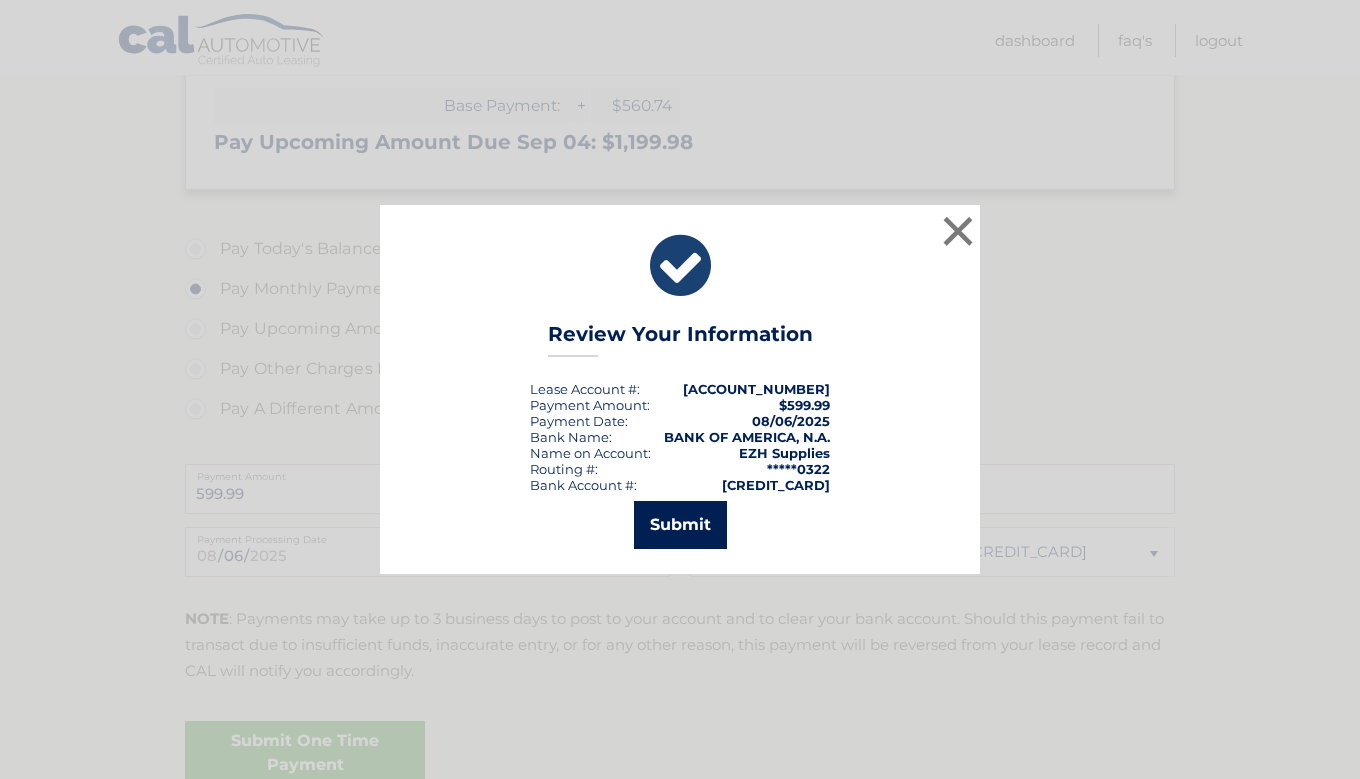 click on "Submit" at bounding box center [680, 525] 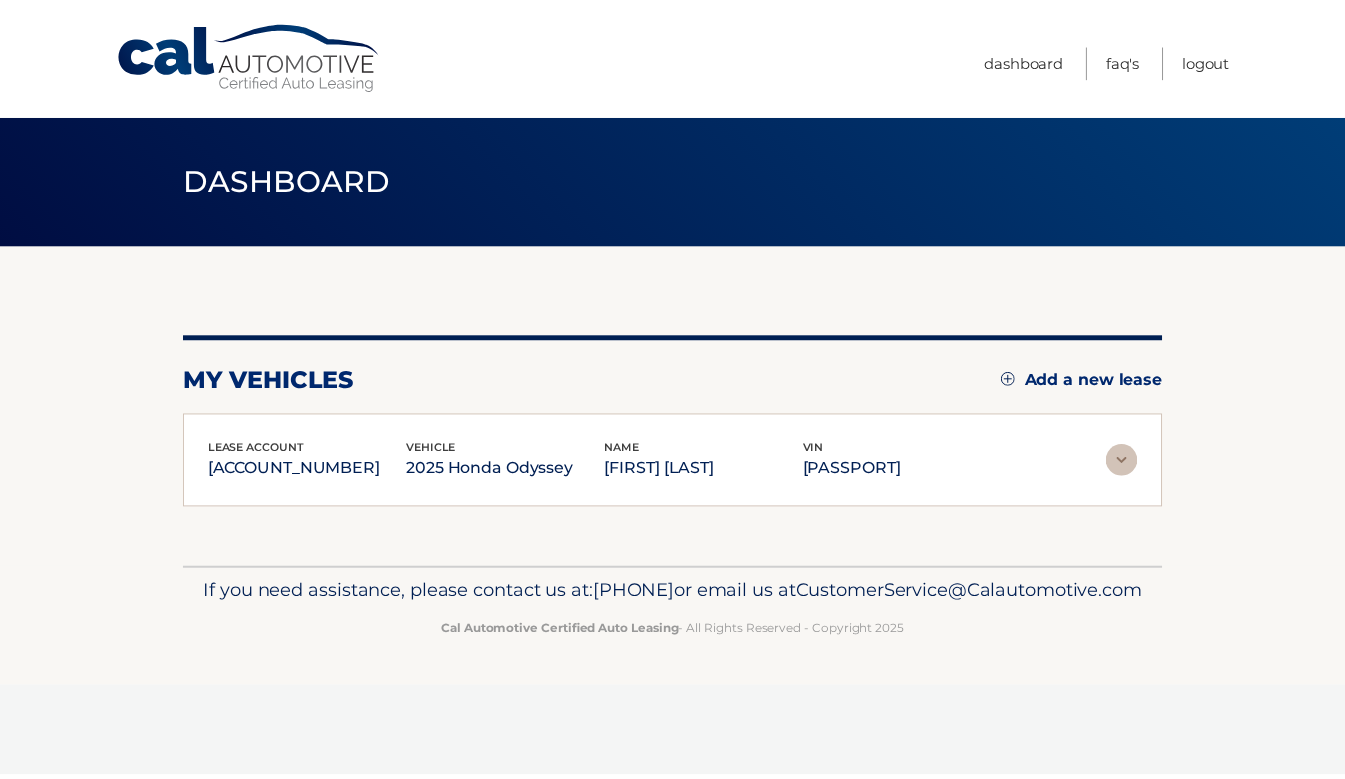 scroll, scrollTop: 0, scrollLeft: 0, axis: both 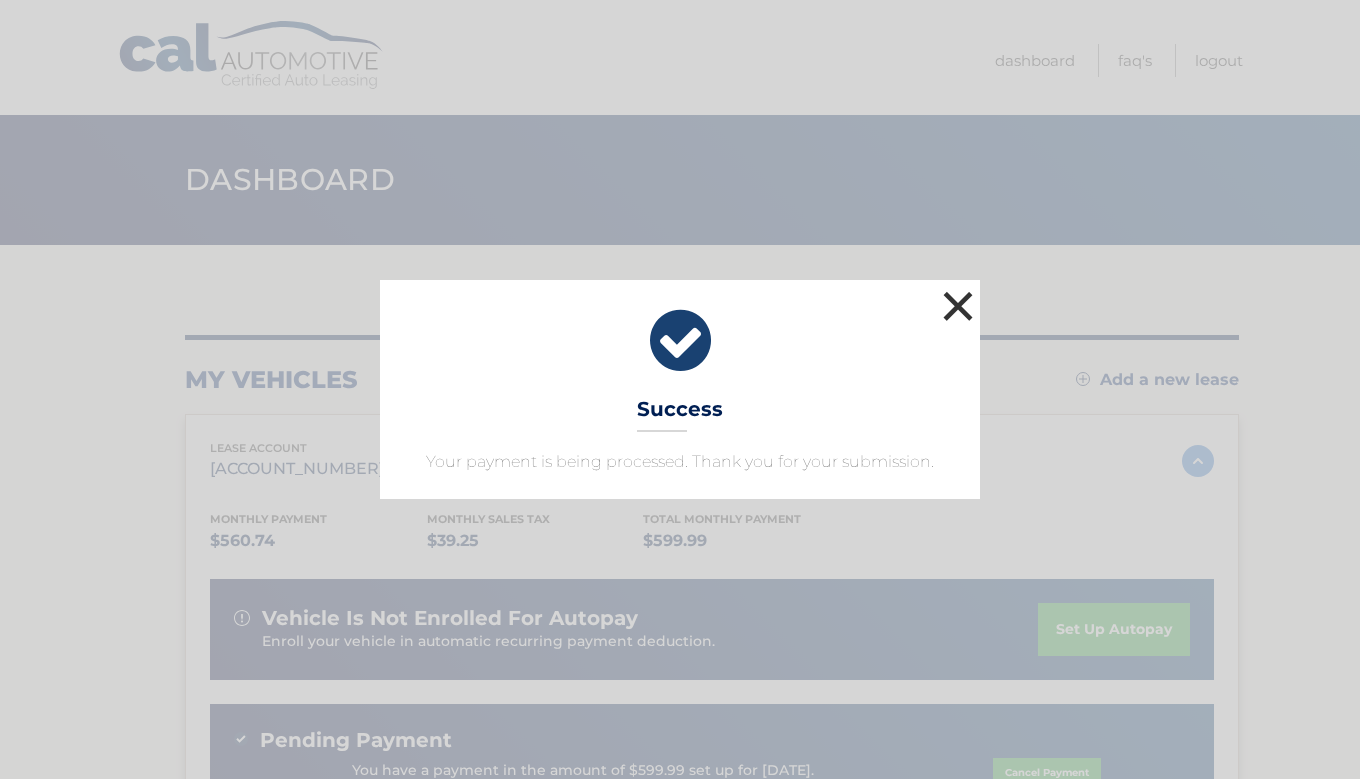 click on "×" at bounding box center (958, 306) 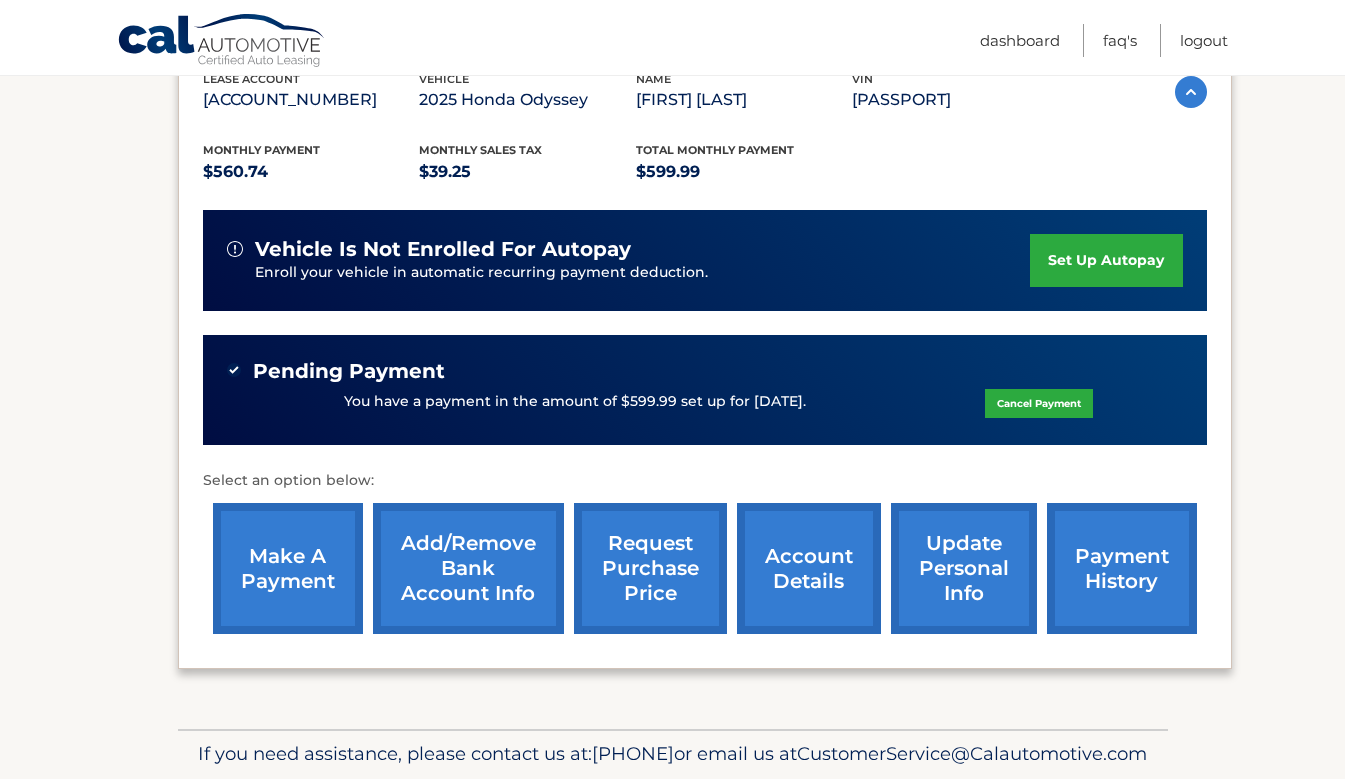 scroll, scrollTop: 361, scrollLeft: 0, axis: vertical 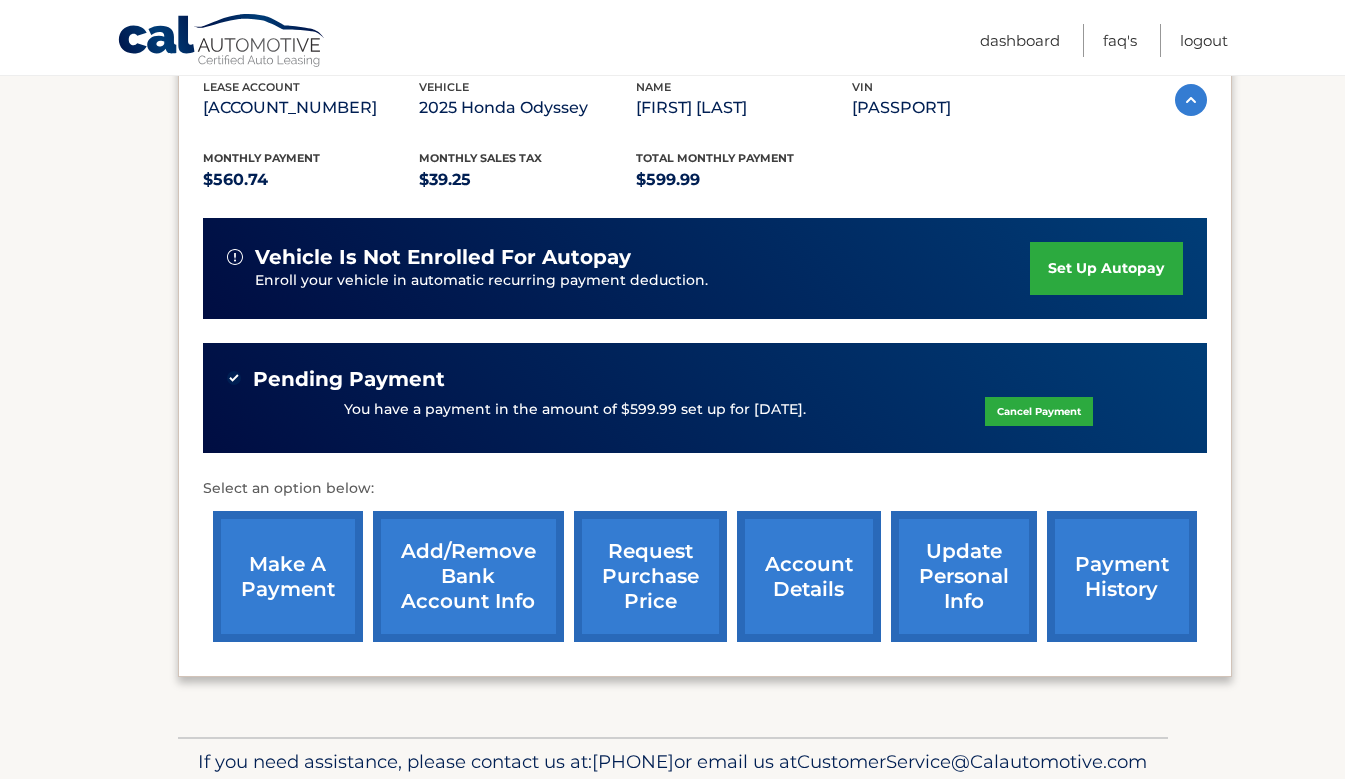 click on "set up autopay" at bounding box center [1106, 268] 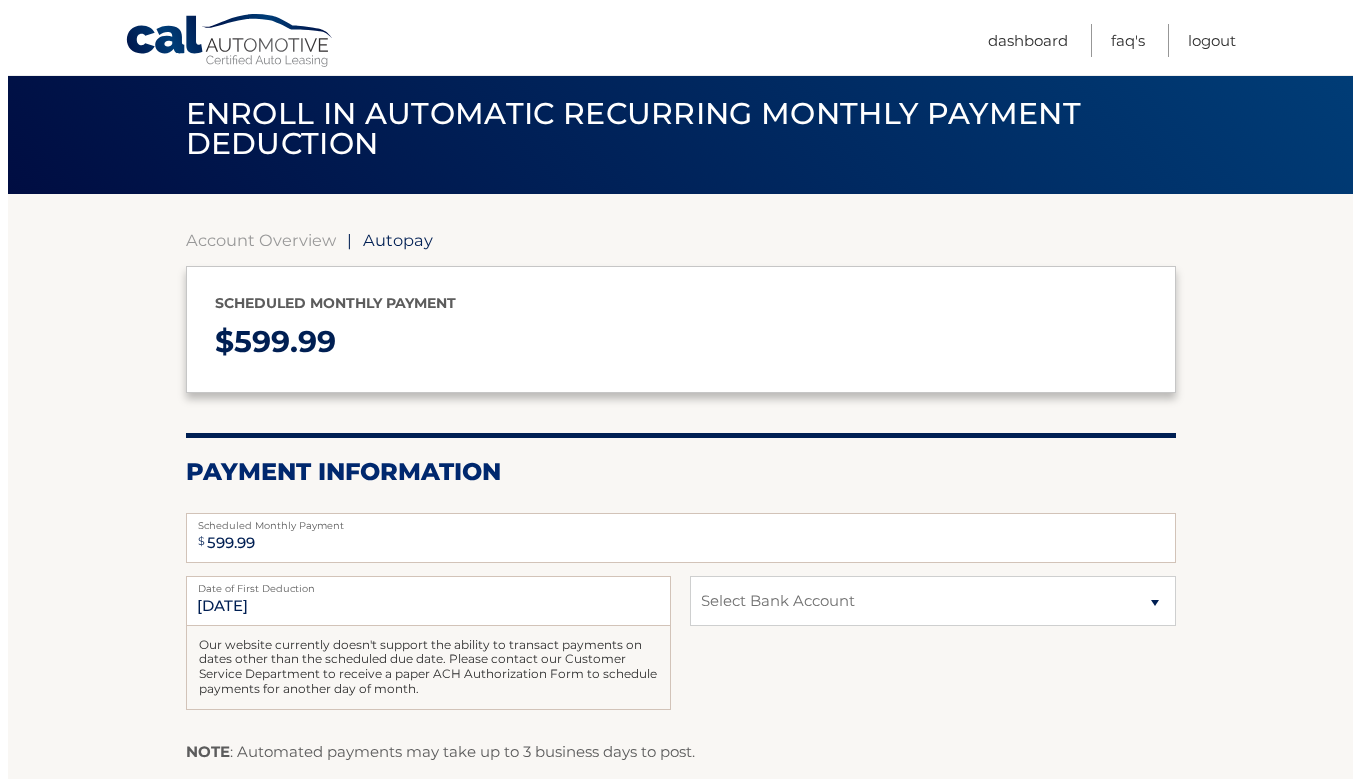 scroll, scrollTop: 228, scrollLeft: 0, axis: vertical 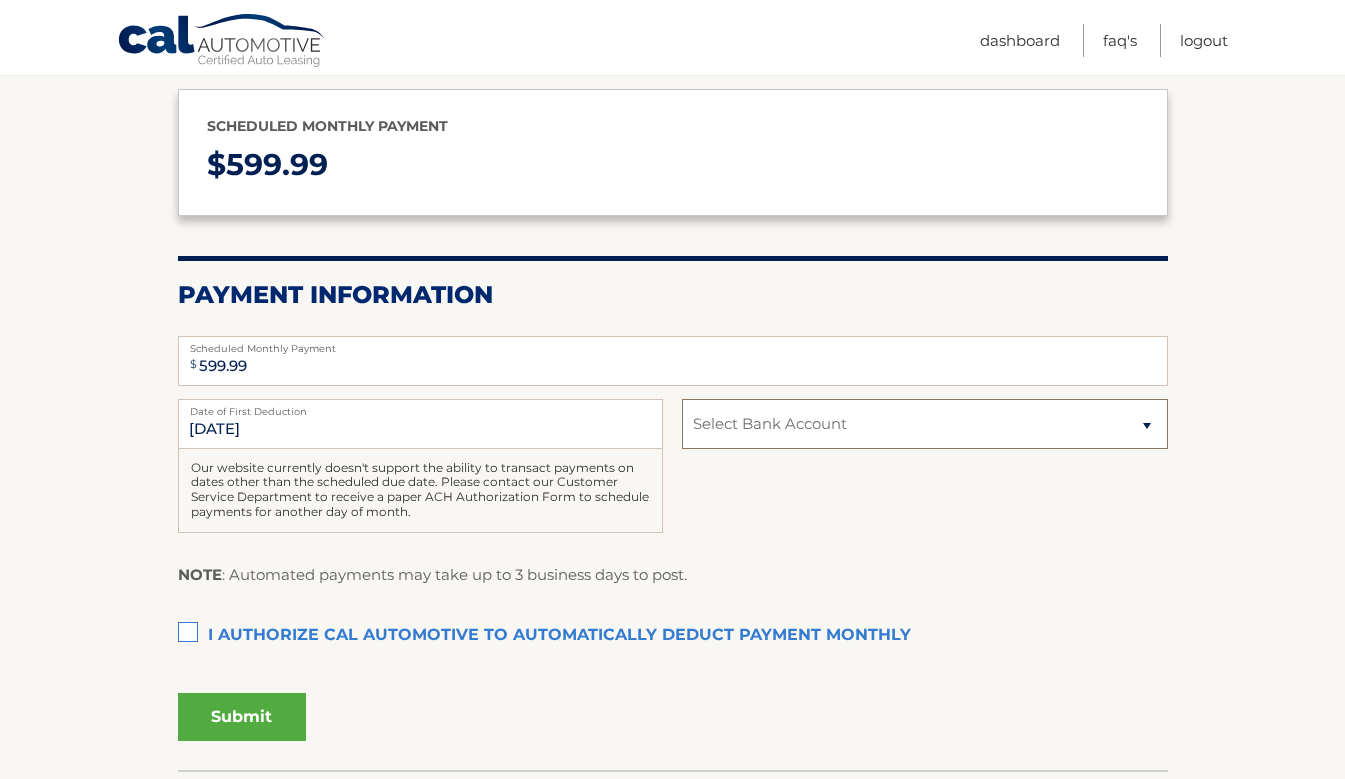 click on "Select Bank Account
Checking CITIBANK NA *****5693 Checking BANK OF AMERICA, N.A. *****7052" at bounding box center (924, 424) 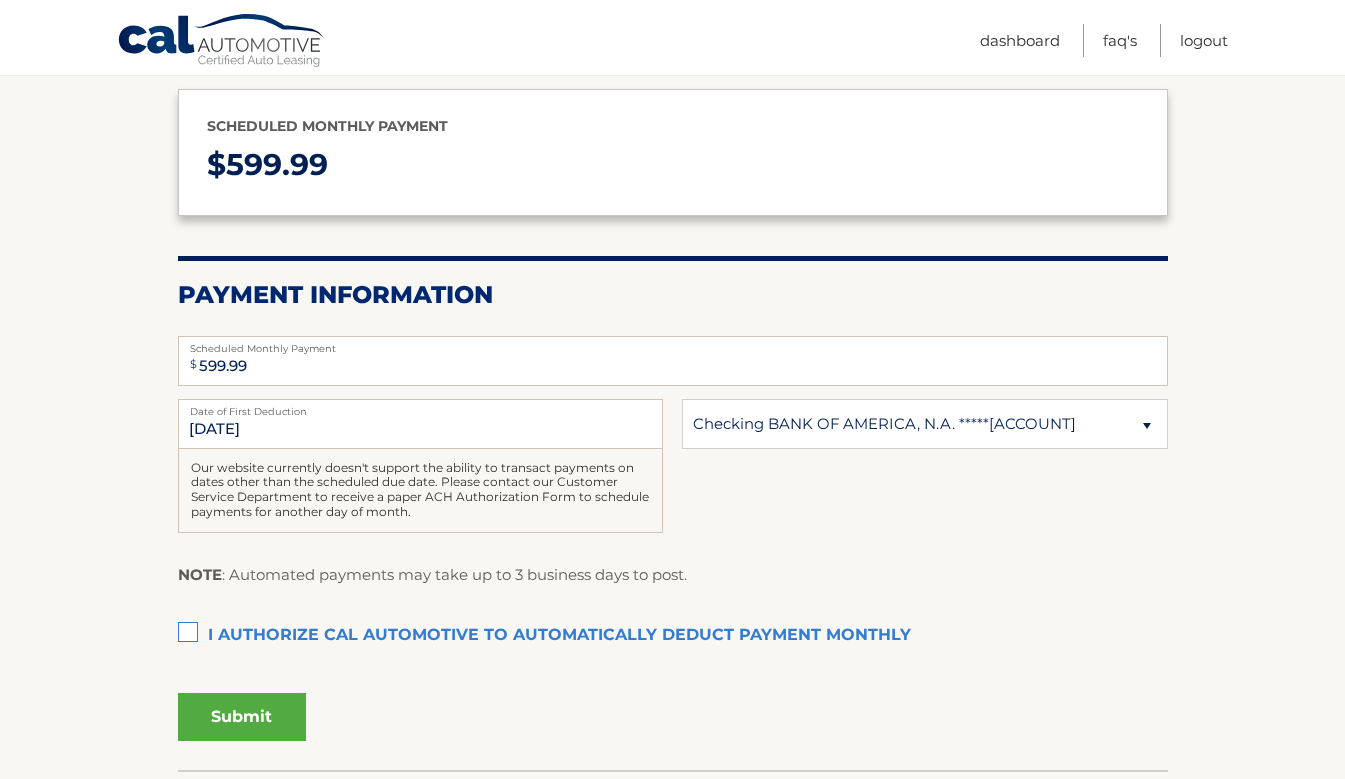 click on "I authorize cal automotive to automatically deduct payment monthly
This checkbox must be checked" at bounding box center [673, 636] 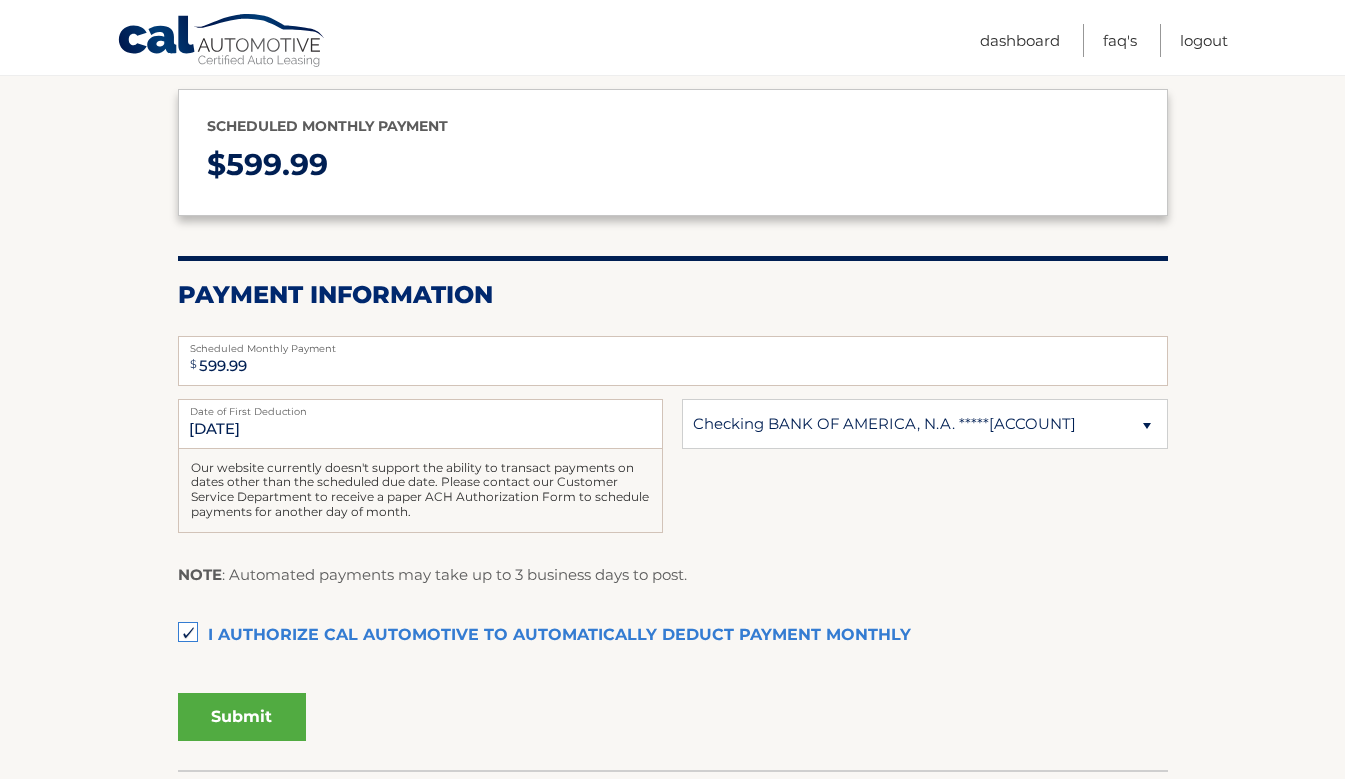click on "Submit" at bounding box center [673, 713] 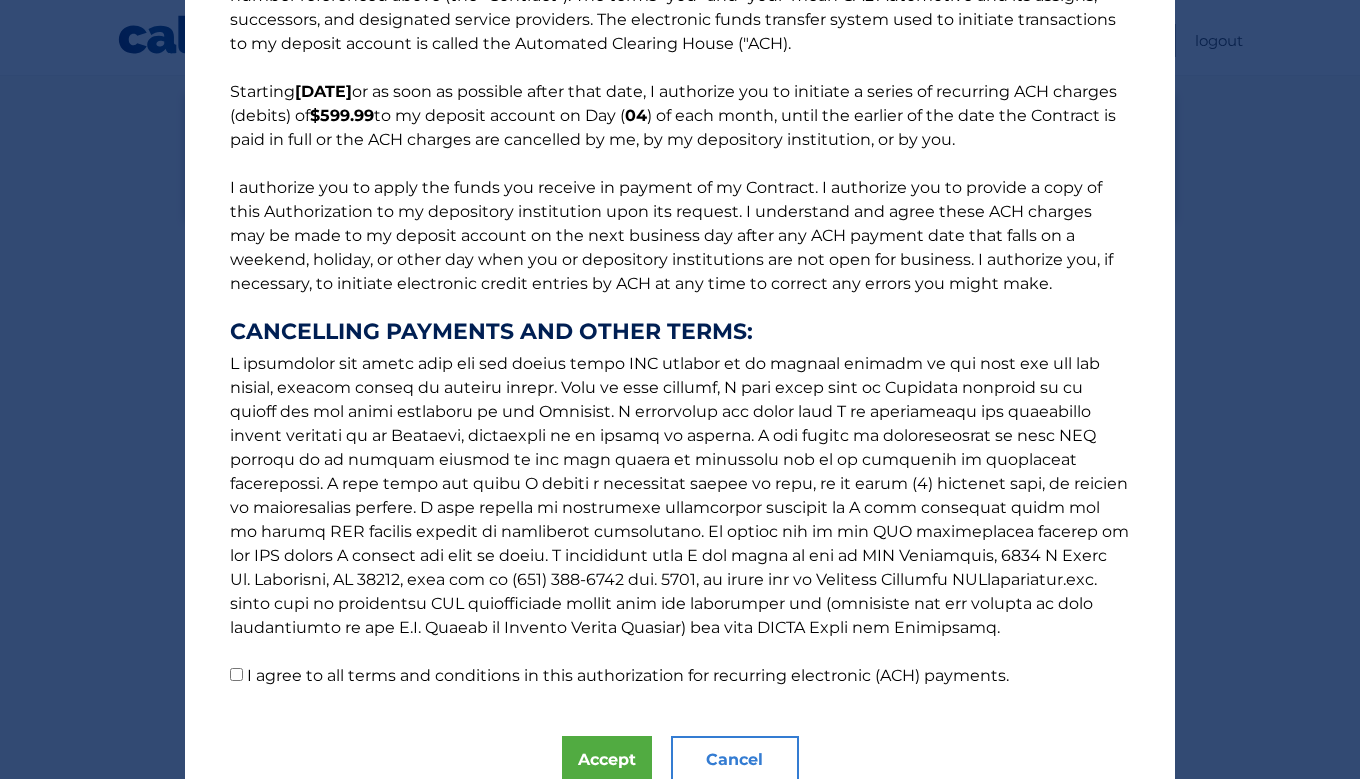 scroll, scrollTop: 189, scrollLeft: 0, axis: vertical 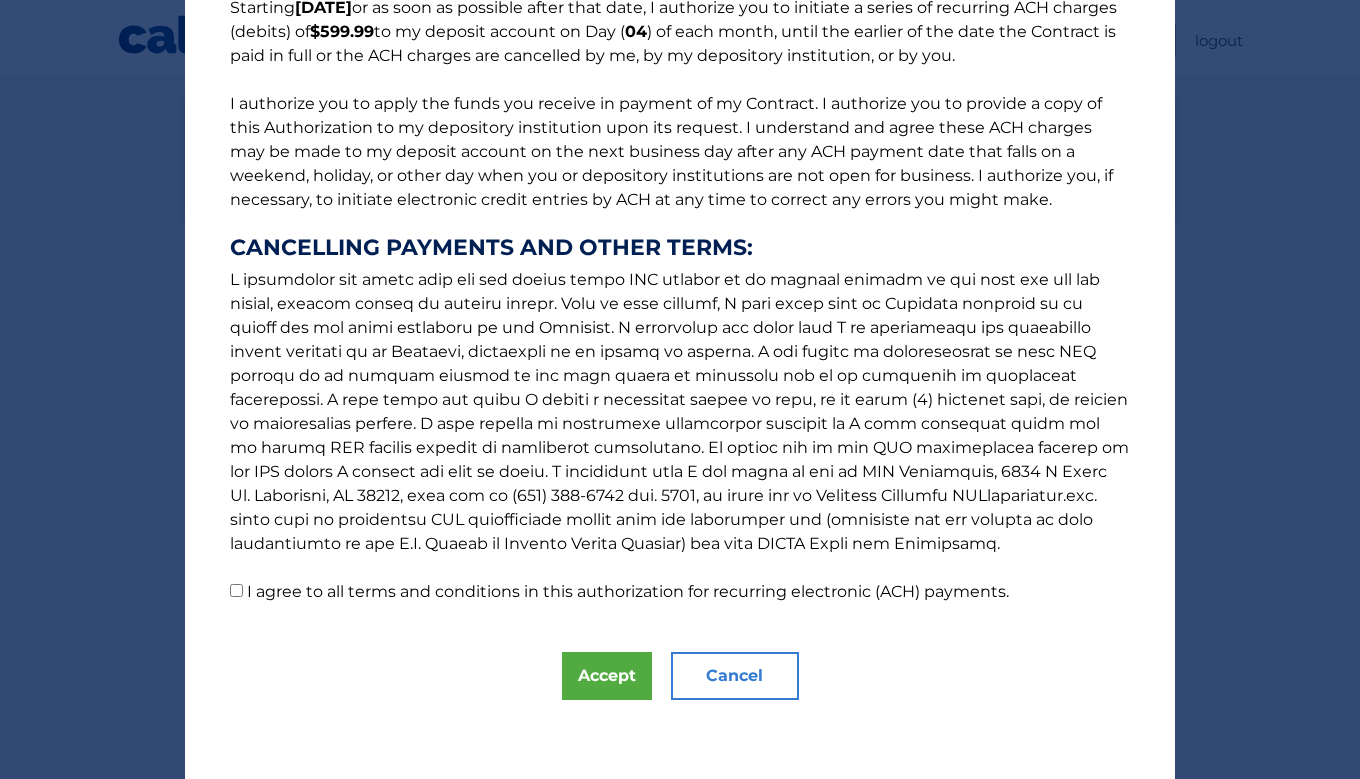 click on "The words "I" "me" and "my" mean any identified Customer who signs this Authorization for Recurring Electronic (ACH) Payments ("Authorization") in connection with the motor vehicle lease agreement with the contract number referenced above (the "Contract"). The terms "you" and "your' mean CAL Automotive and its assigns, successors, and designated service providers. The electronic funds transfer system used to initiate transactions to my deposit account is called the Automated Clearing House ("ACH).
Starting  9/4/2025   or as soon as possible after that date, I authorize you to initiate a series of recurring ACH charges (debits) of  $599.99  to my deposit account on Day ( 04 ) of each month, until the earlier of the date the Contract is paid in full or the ACH charges are cancelled by me, by my depository institution, or by you.  CANCELLING PAYMENTS AND OTHER TERMS:" at bounding box center (680, 228) 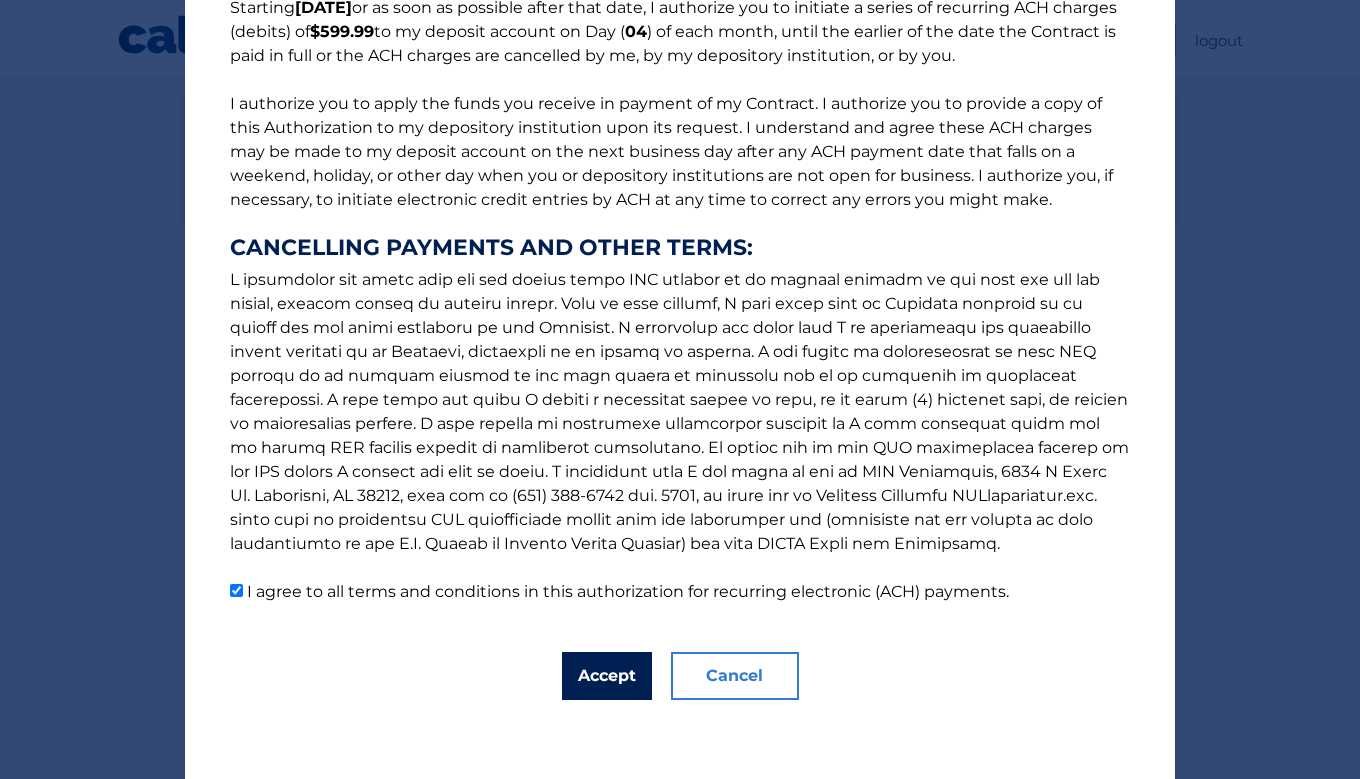 click on "Accept" at bounding box center [607, 676] 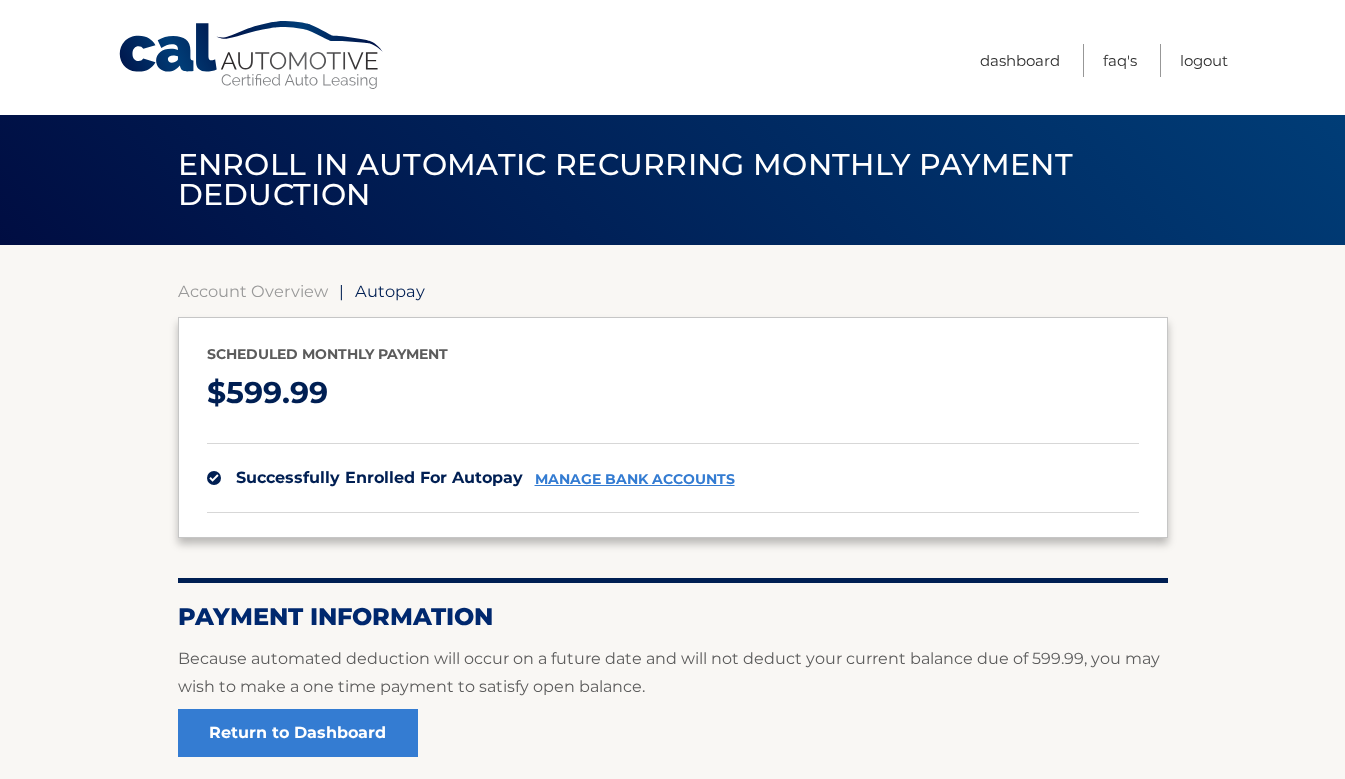 scroll, scrollTop: 0, scrollLeft: 0, axis: both 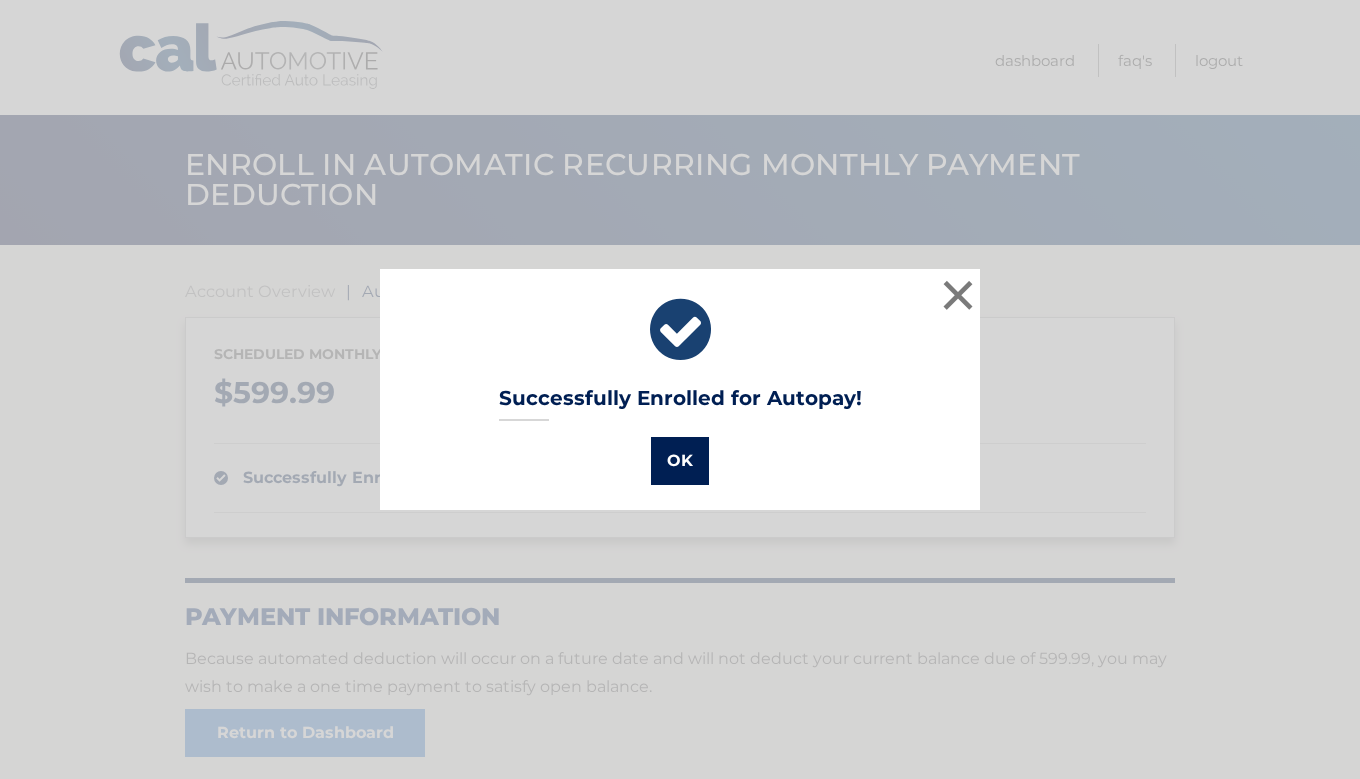 click on "OK" at bounding box center [680, 461] 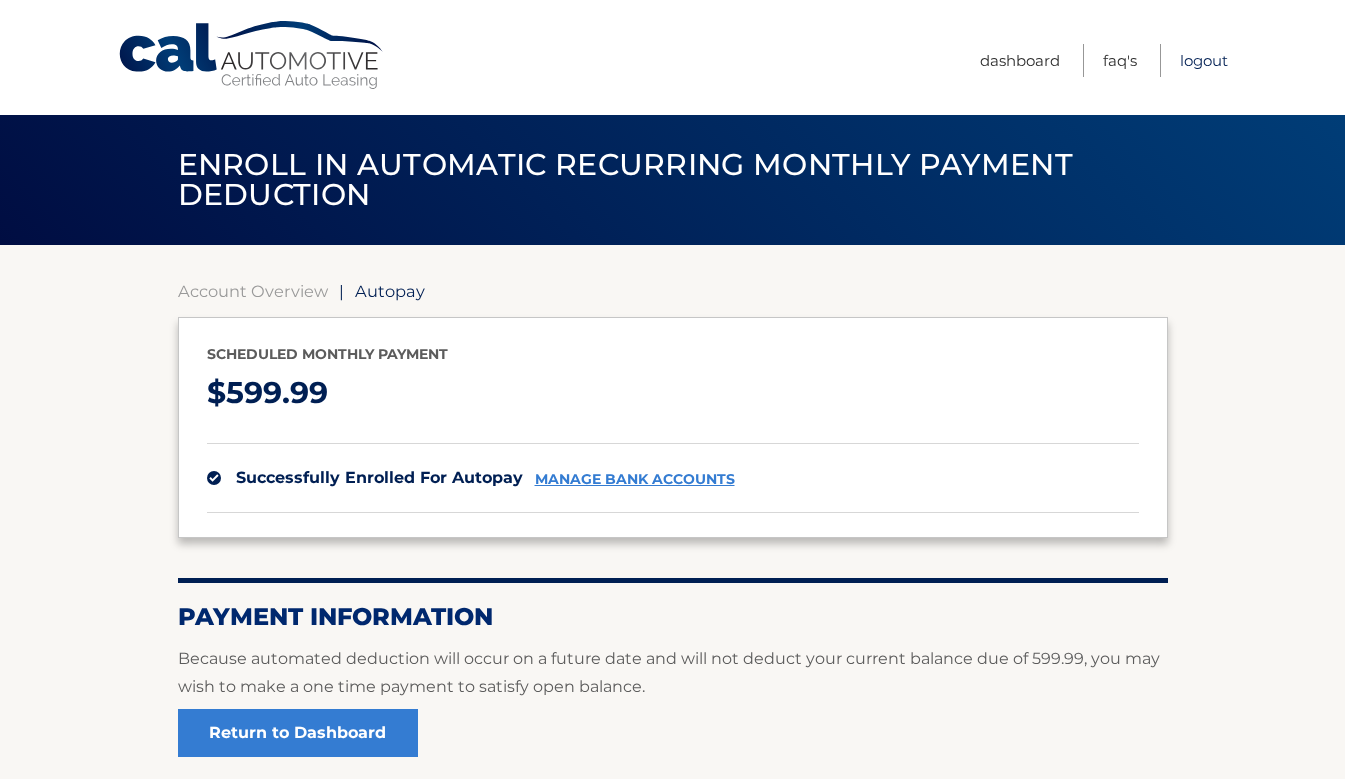 click on "Logout" at bounding box center (1204, 60) 